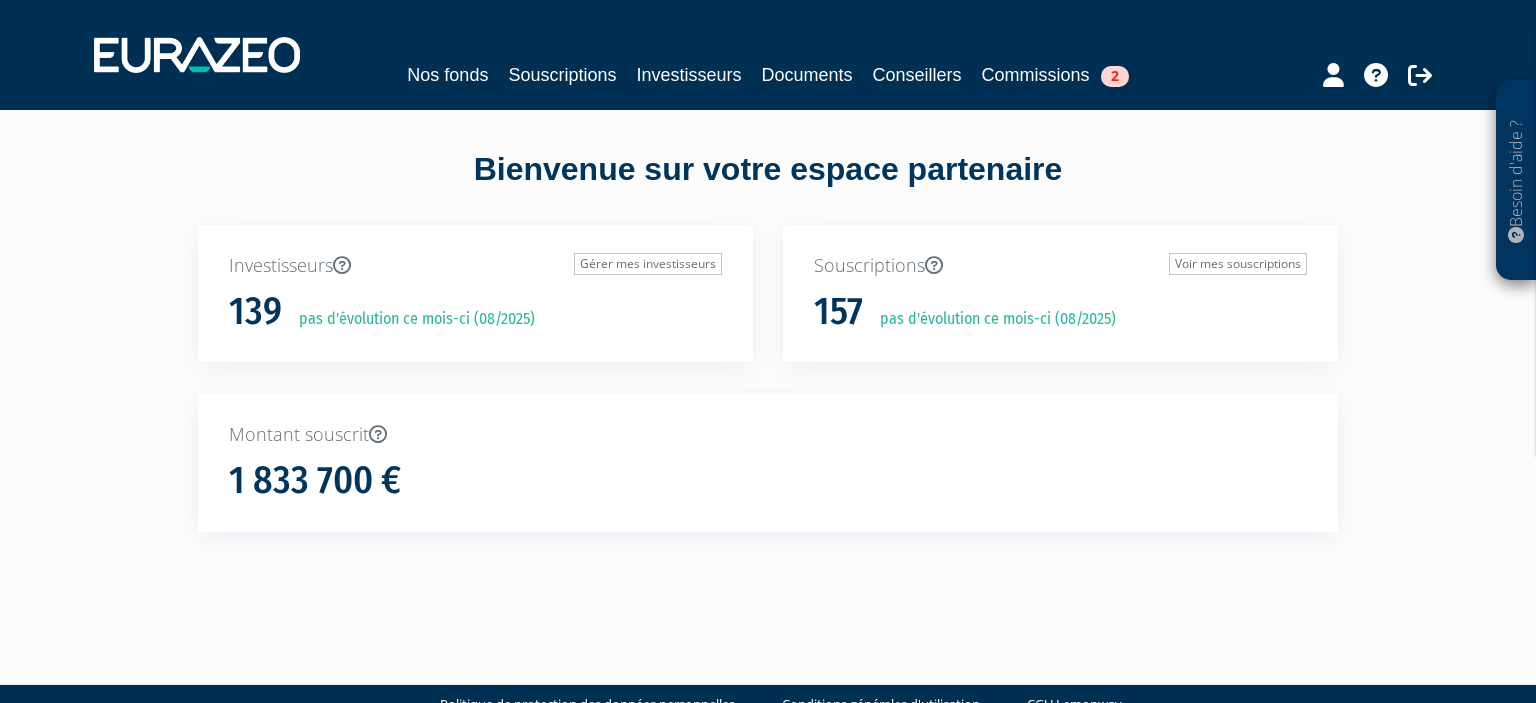 scroll, scrollTop: 0, scrollLeft: 0, axis: both 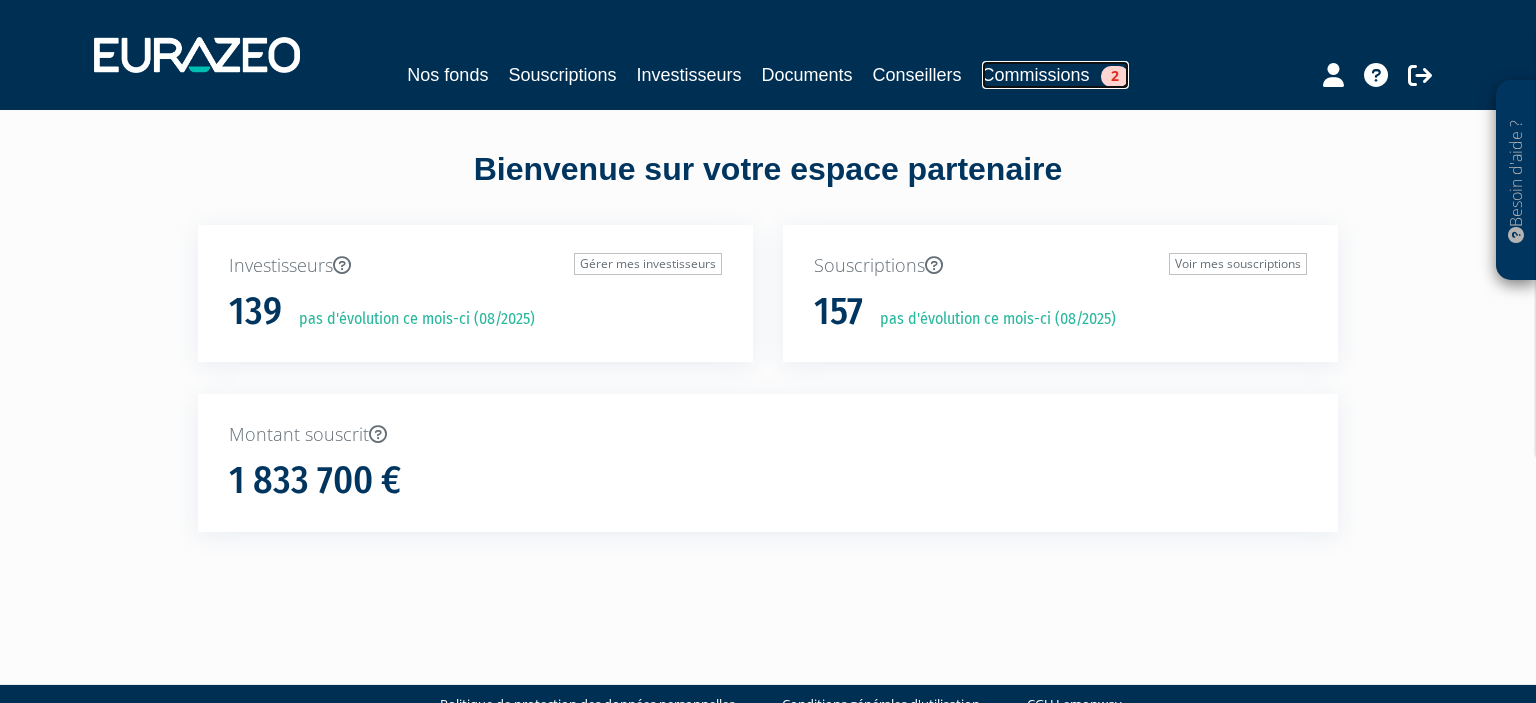 click on "2" at bounding box center [1115, 76] 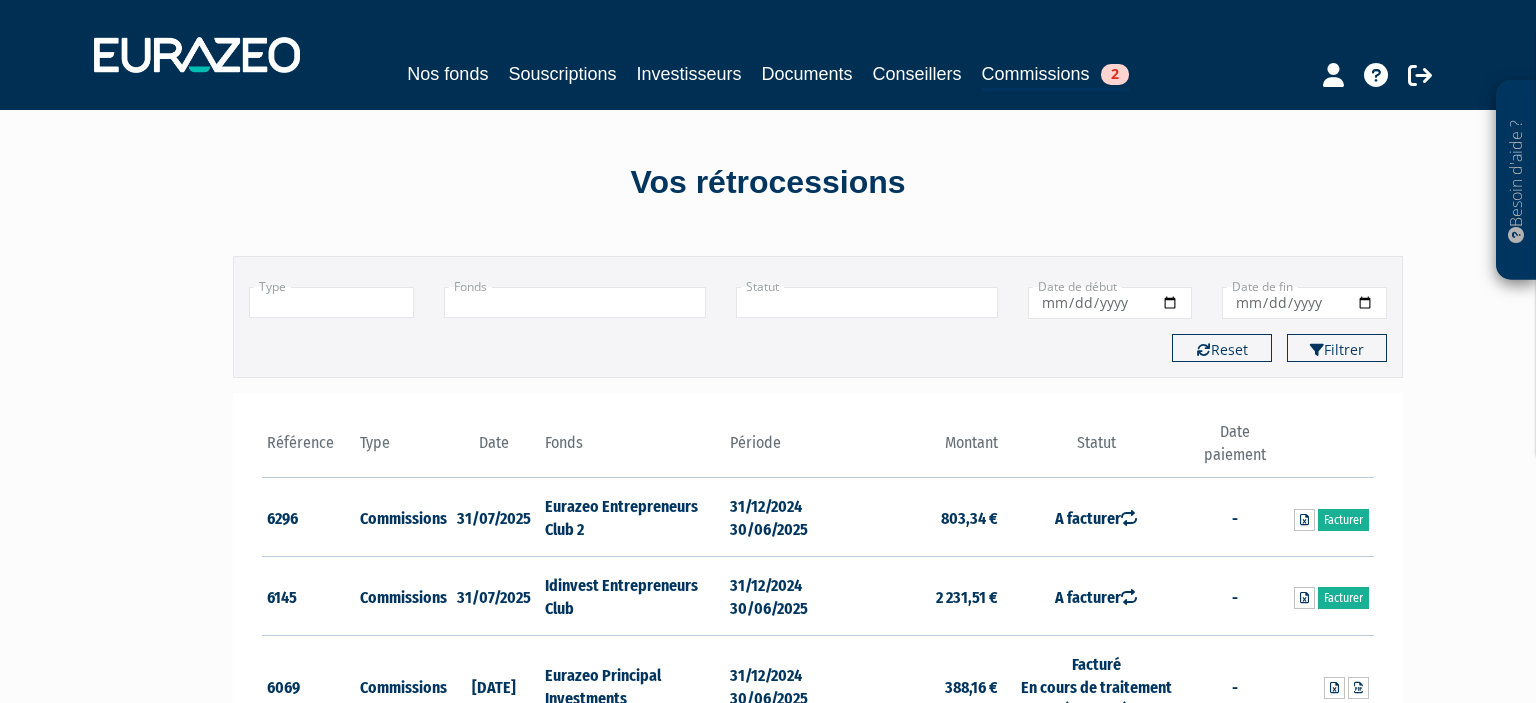 scroll, scrollTop: 0, scrollLeft: 0, axis: both 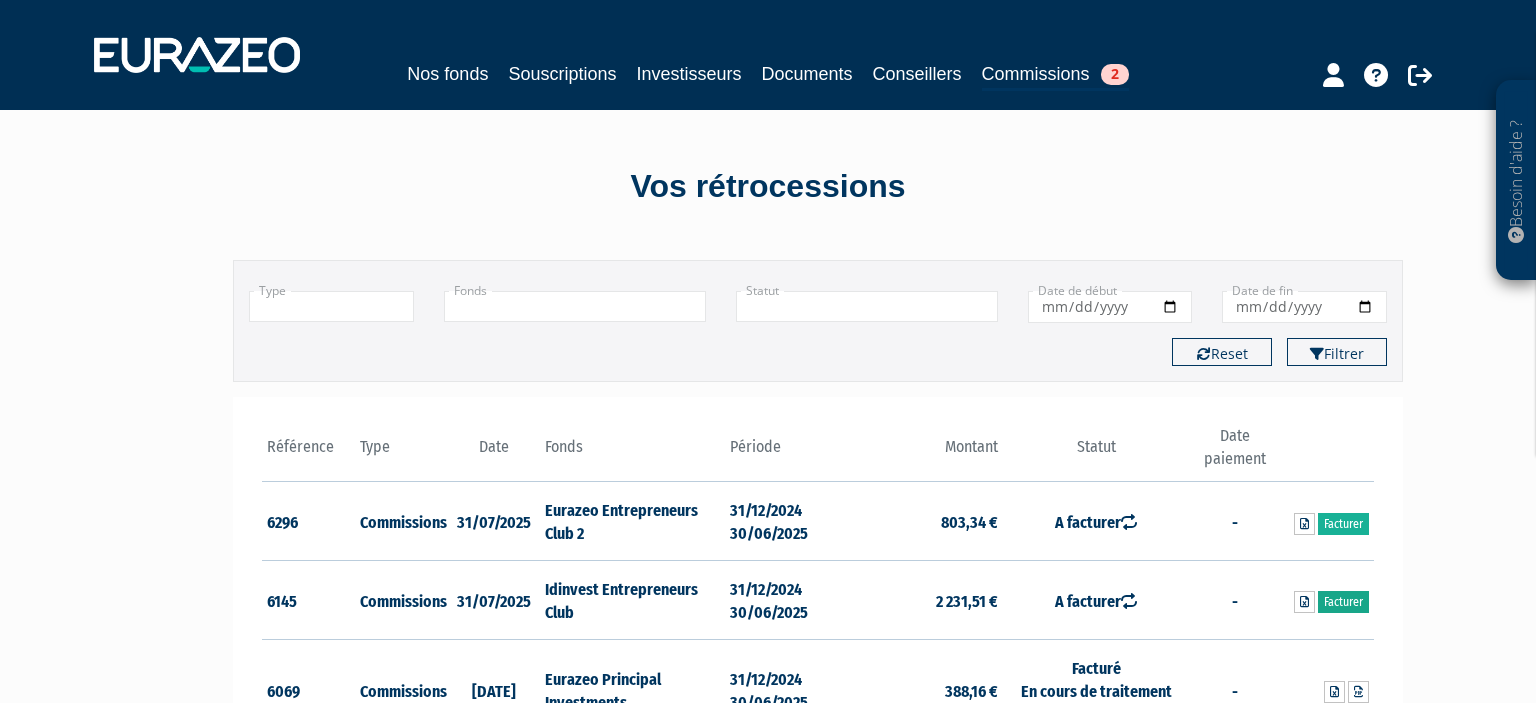 click on "Facturer" at bounding box center [1343, 602] 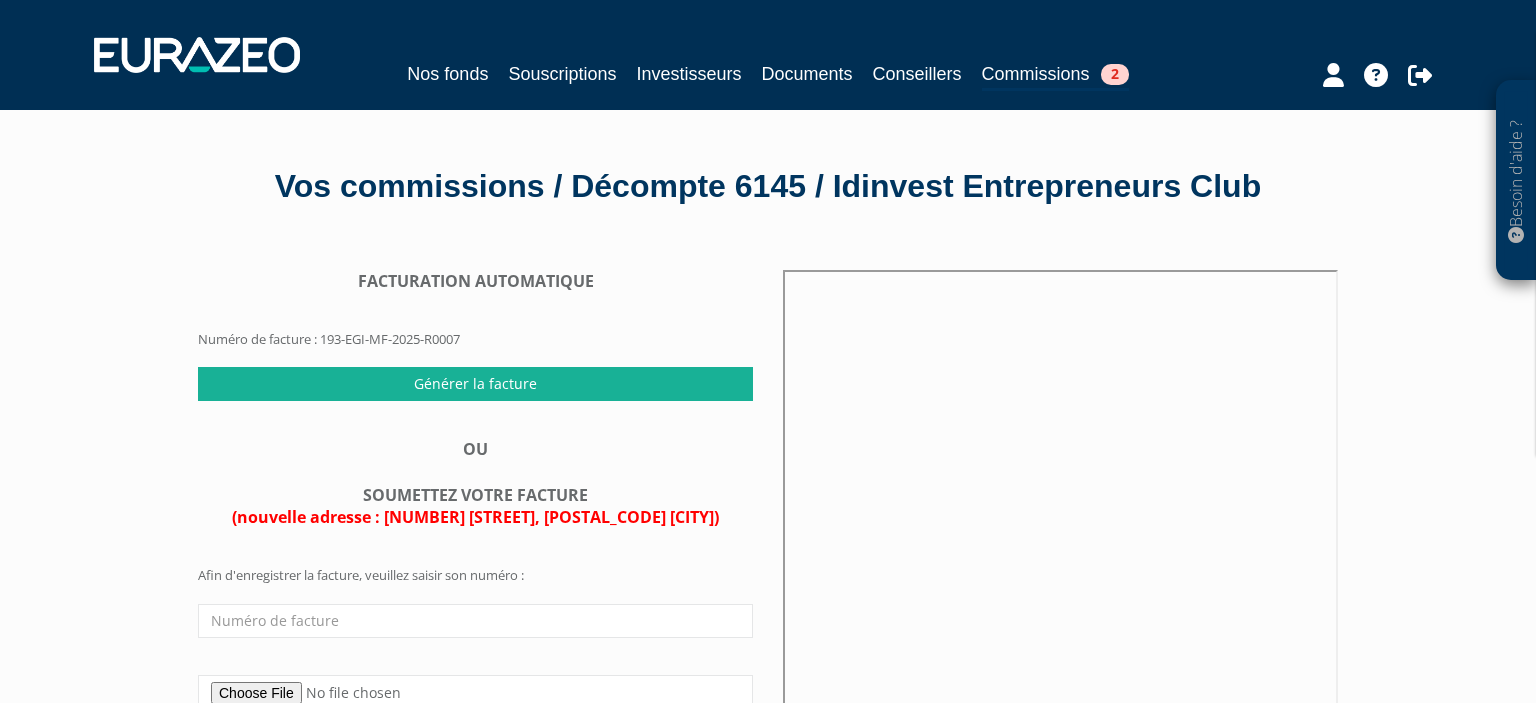 scroll, scrollTop: 0, scrollLeft: 0, axis: both 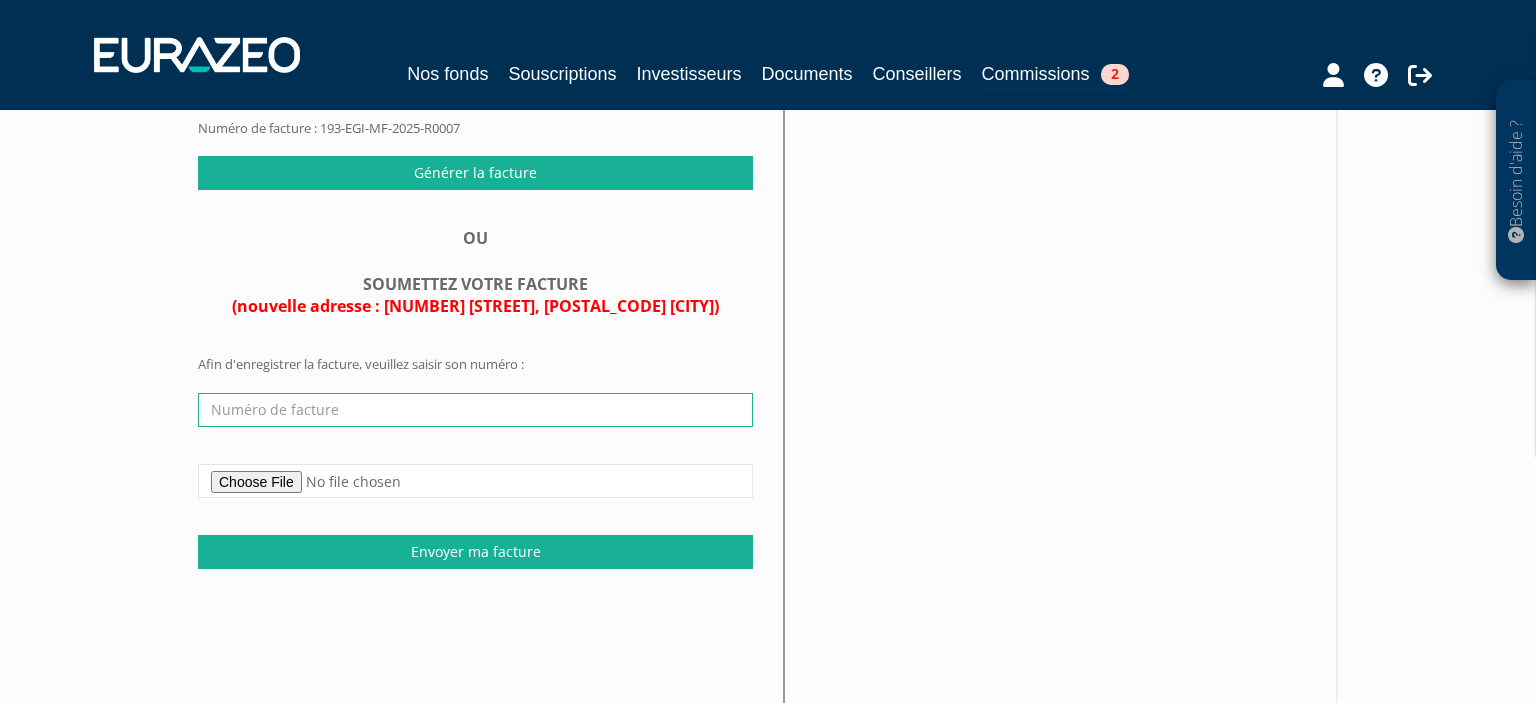 click at bounding box center [475, 410] 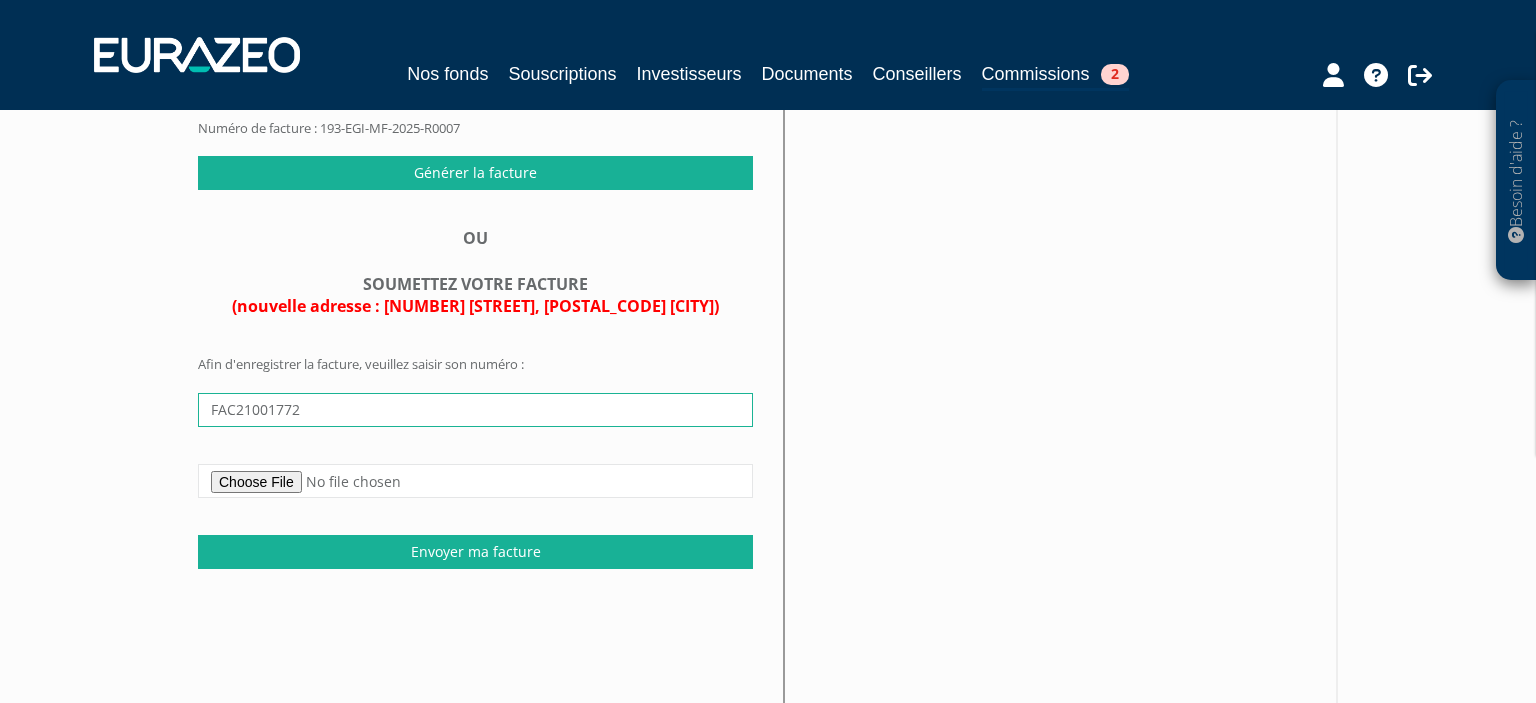 type on "FAC21001772" 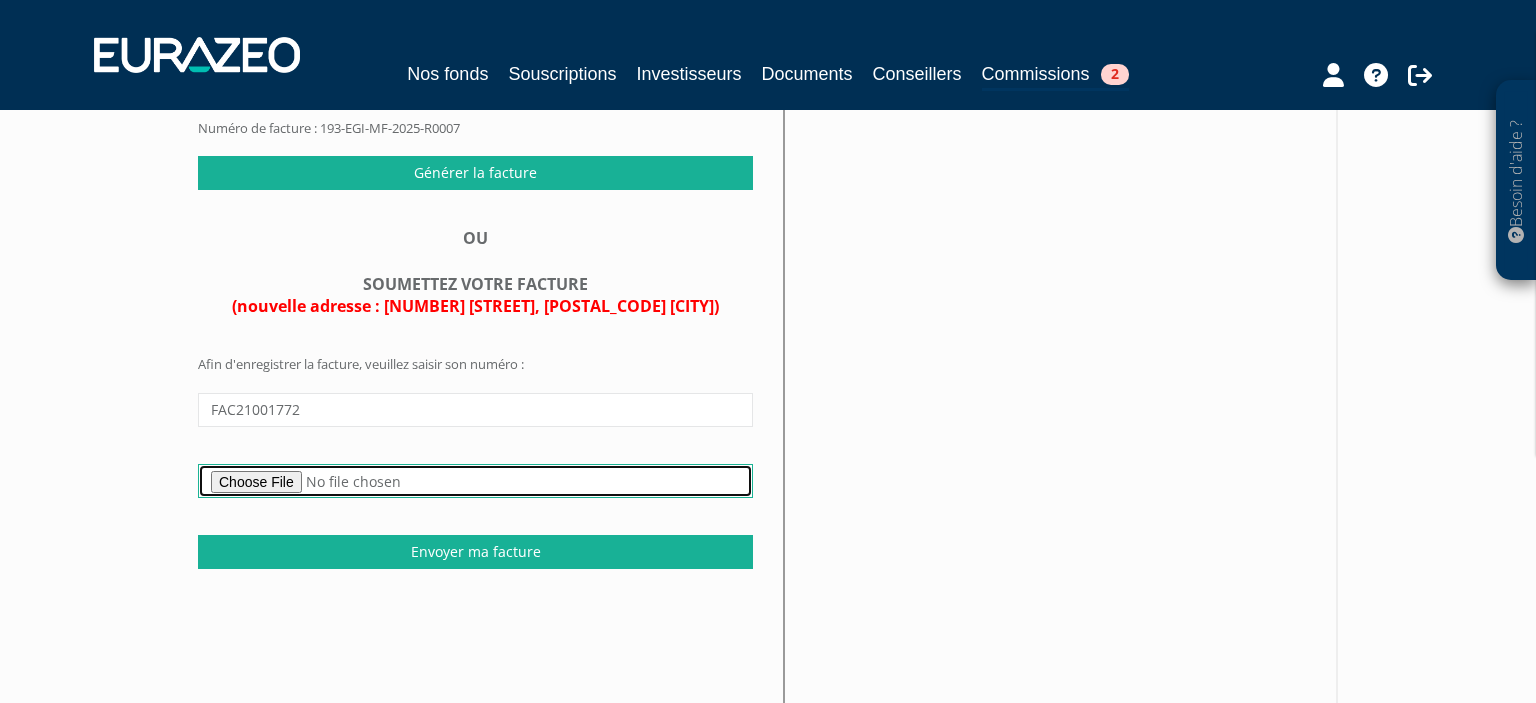 click at bounding box center [475, 481] 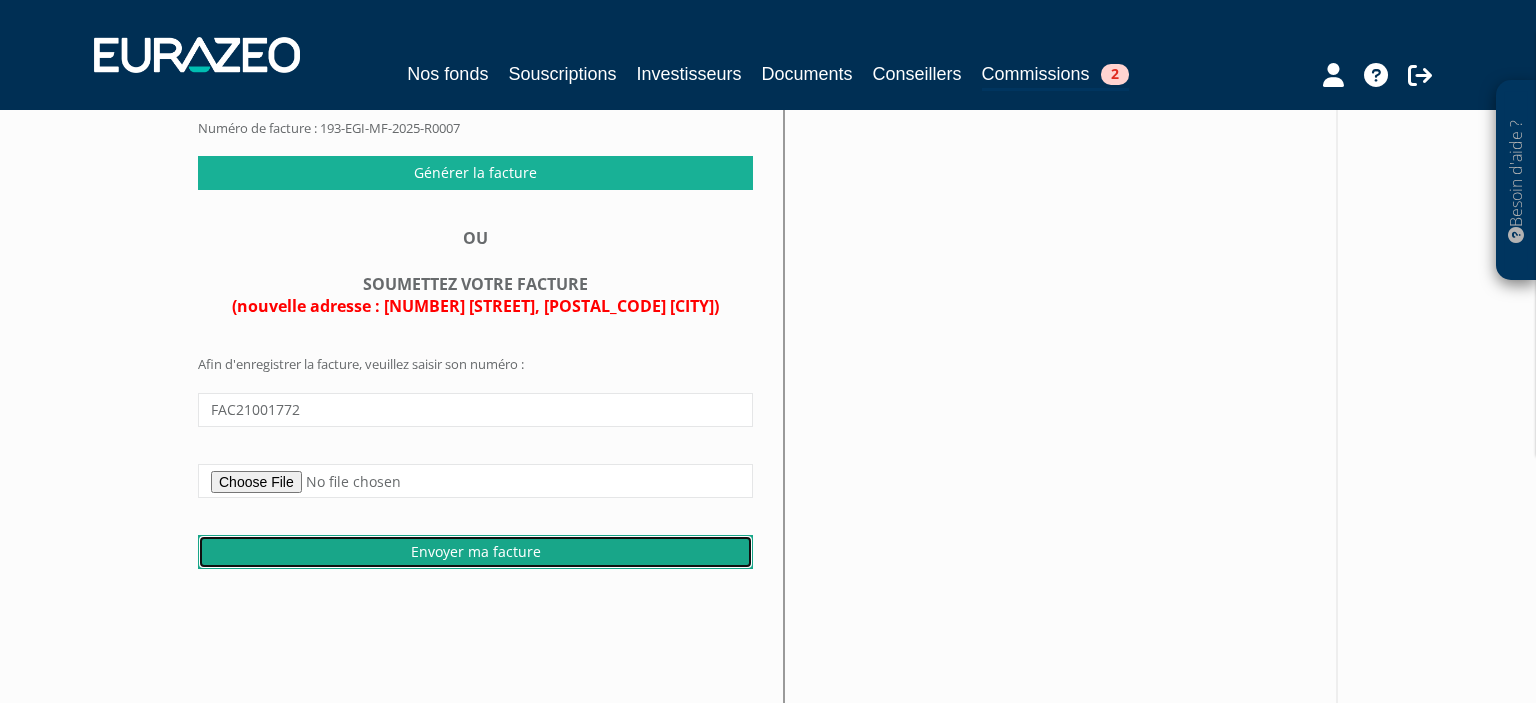 click on "Envoyer ma facture" at bounding box center (475, 552) 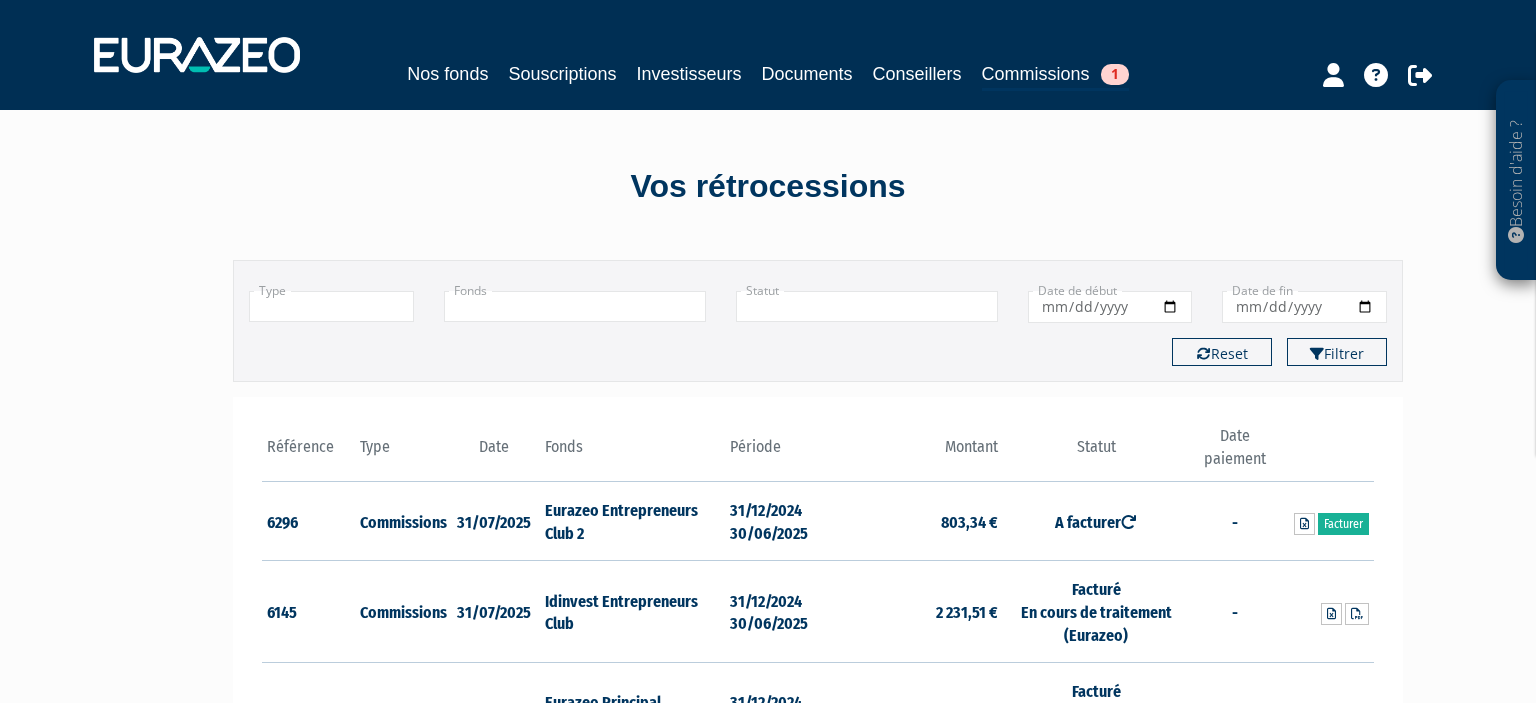 scroll, scrollTop: 0, scrollLeft: 0, axis: both 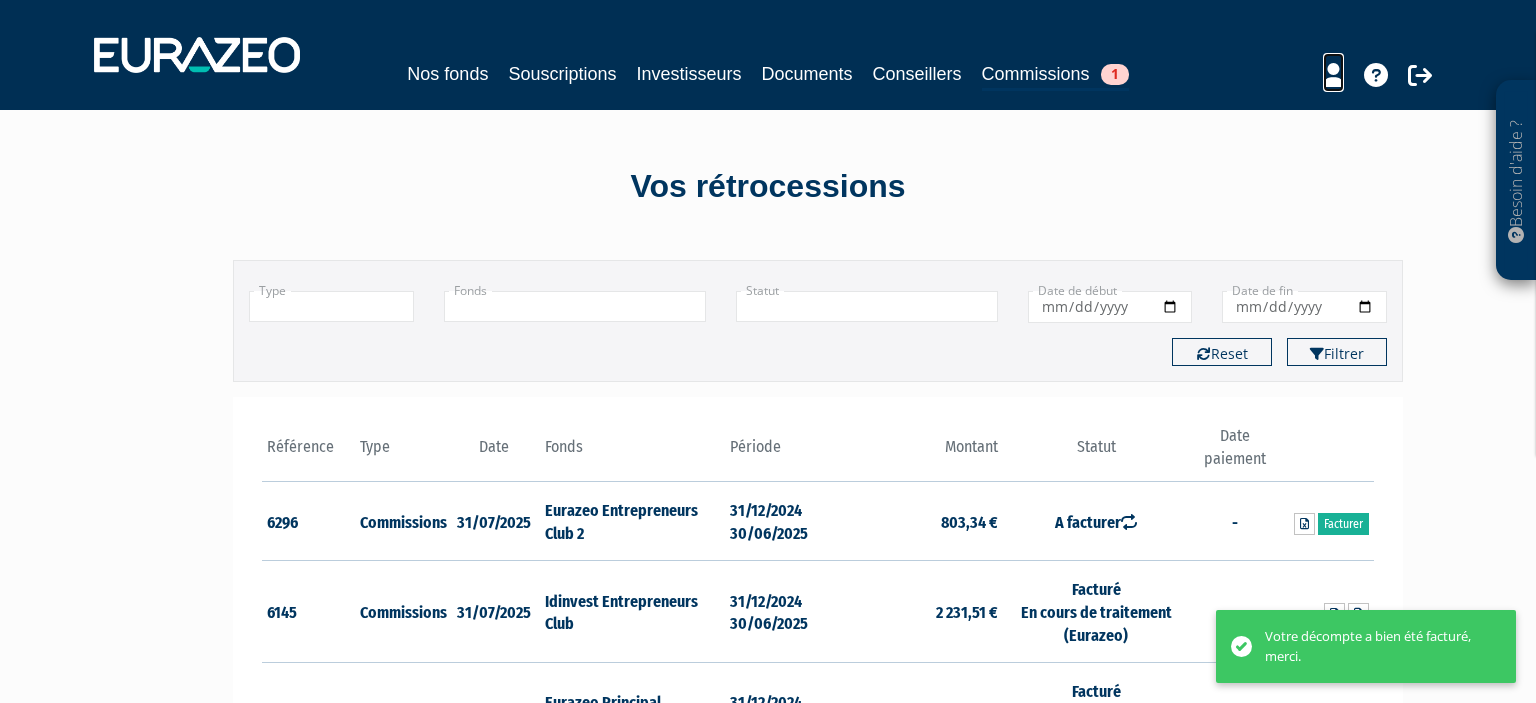 click at bounding box center [1333, 75] 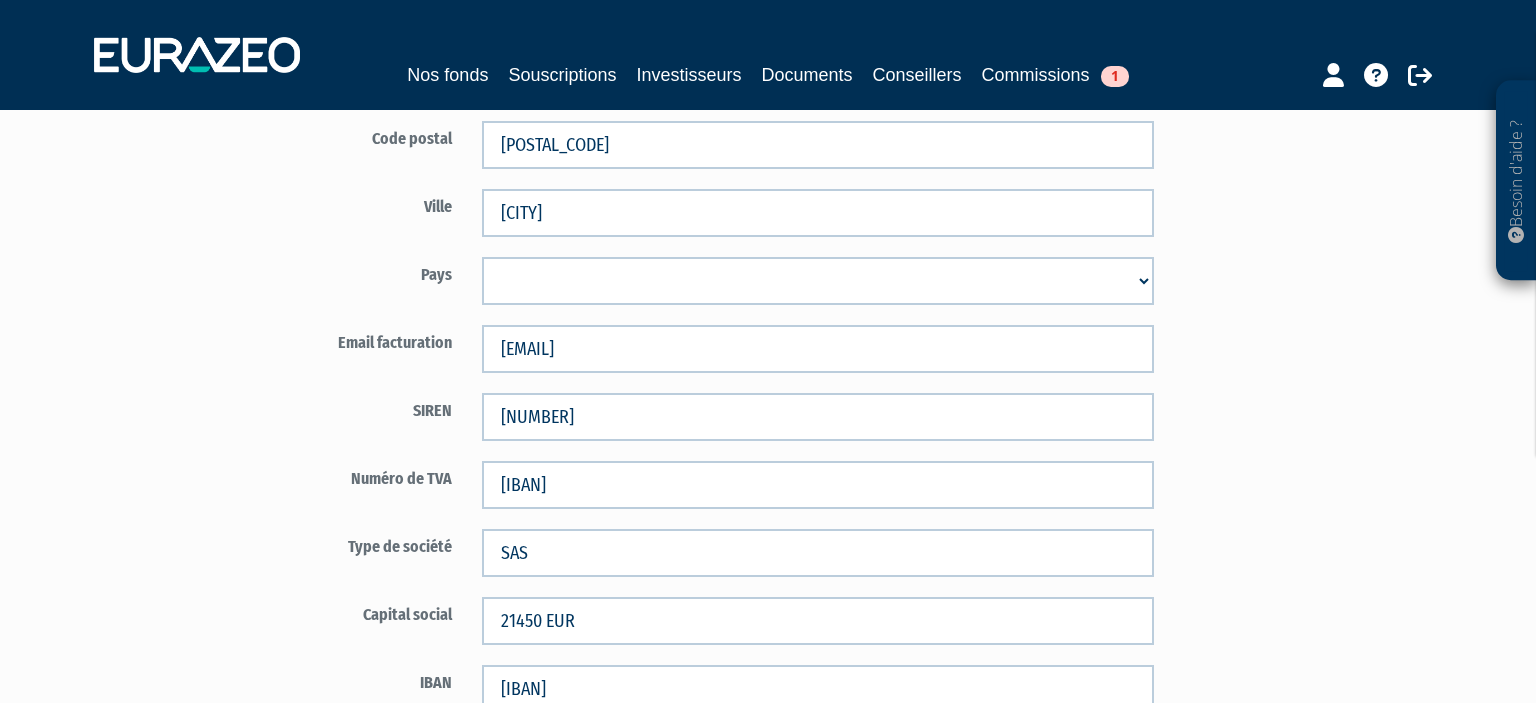 scroll, scrollTop: 950, scrollLeft: 0, axis: vertical 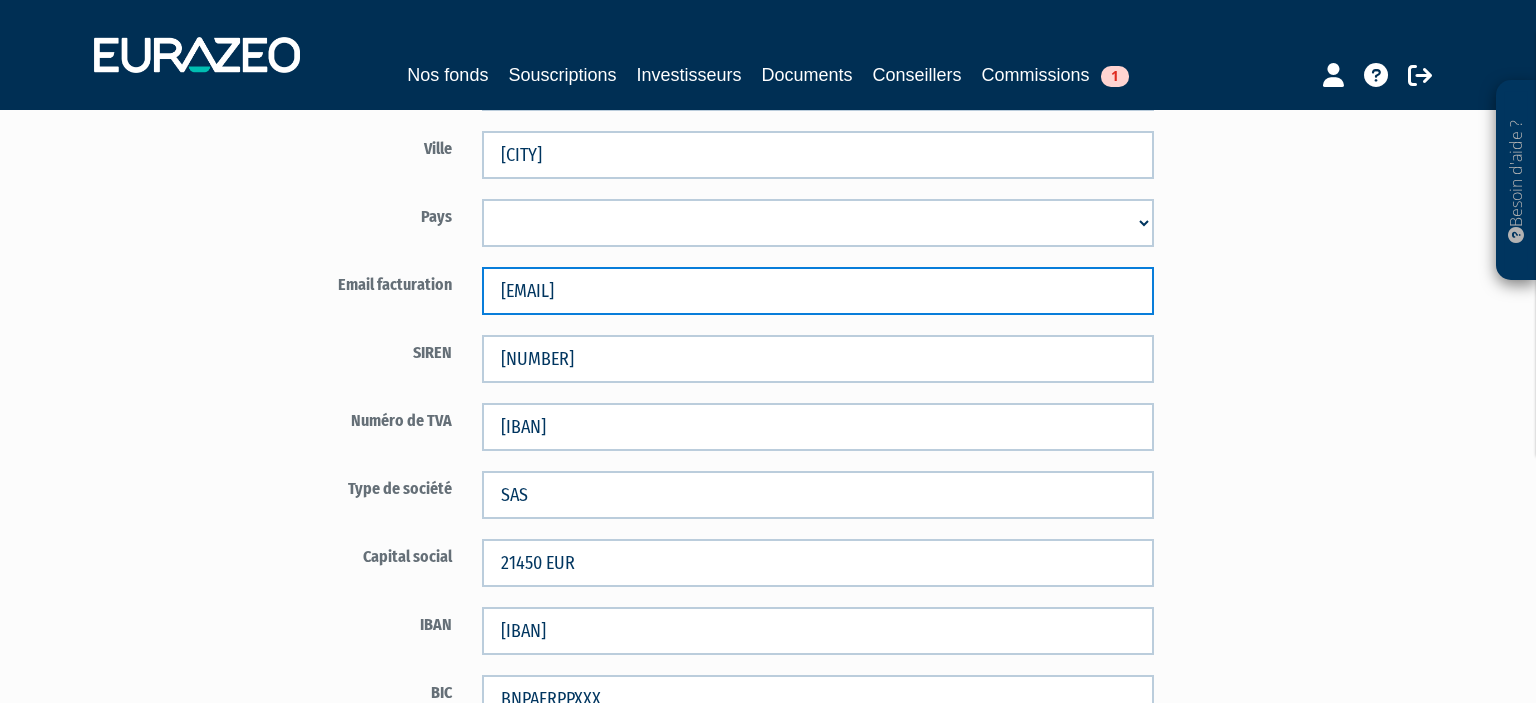 click on "administratif@kays-wm.com" at bounding box center (818, 291) 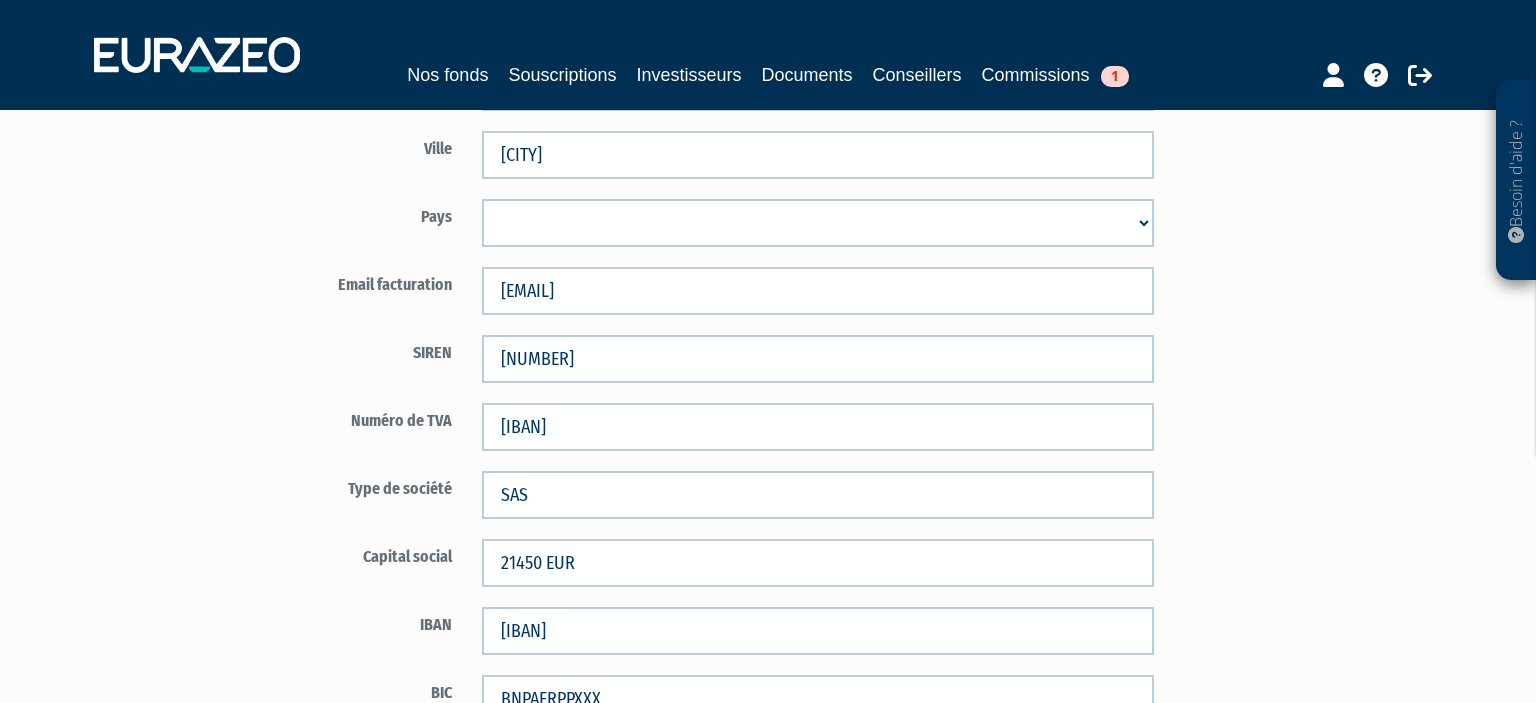 click on "SIREN
830241352" at bounding box center [701, 359] 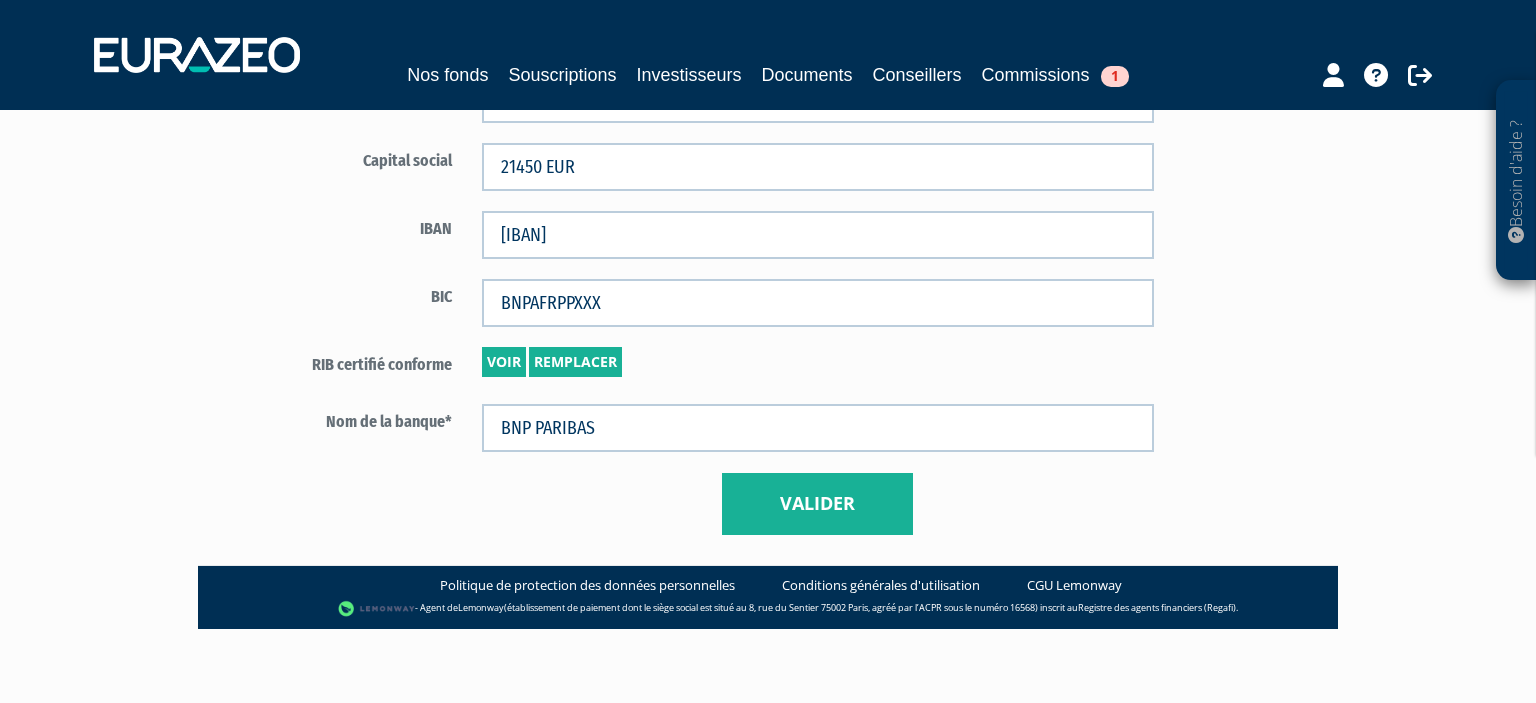 scroll, scrollTop: 1351, scrollLeft: 0, axis: vertical 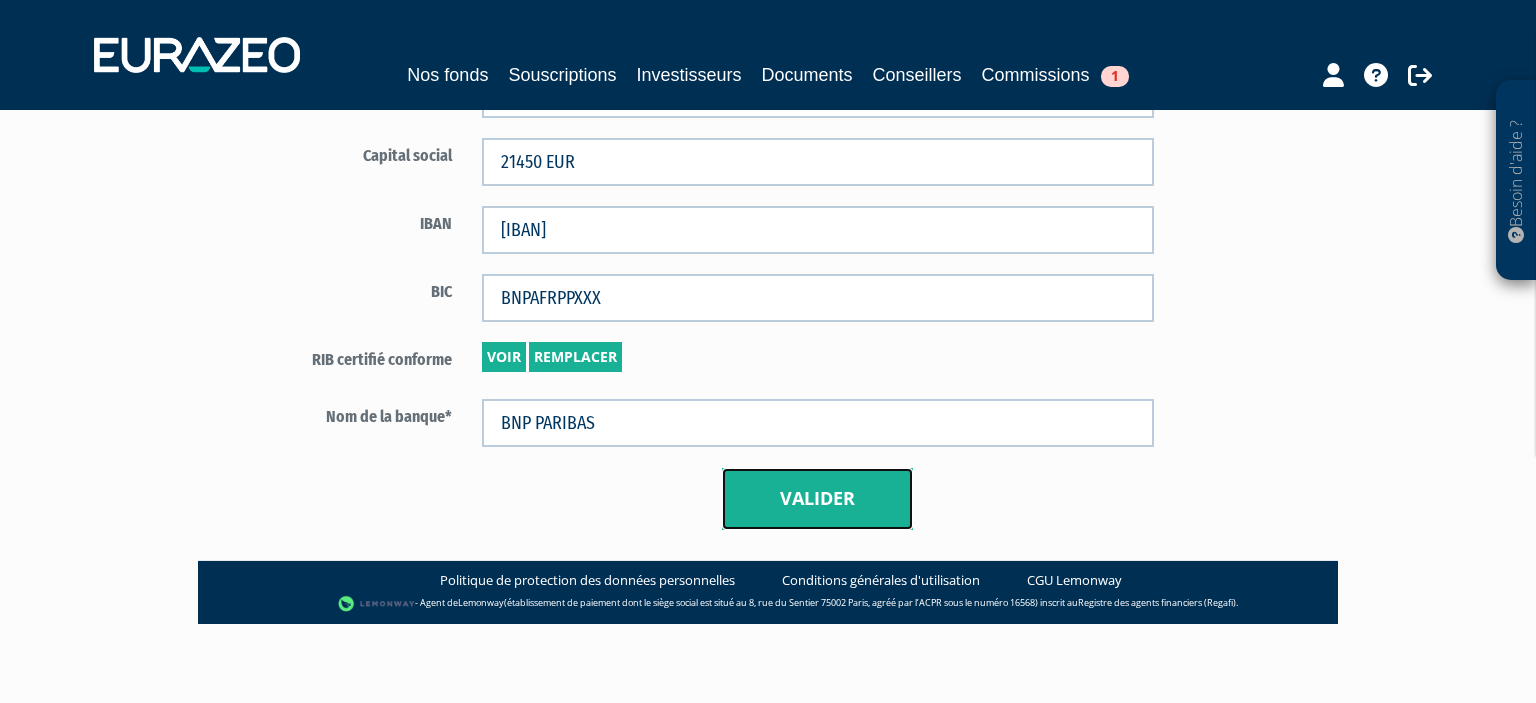 click on "Valider" at bounding box center (817, 499) 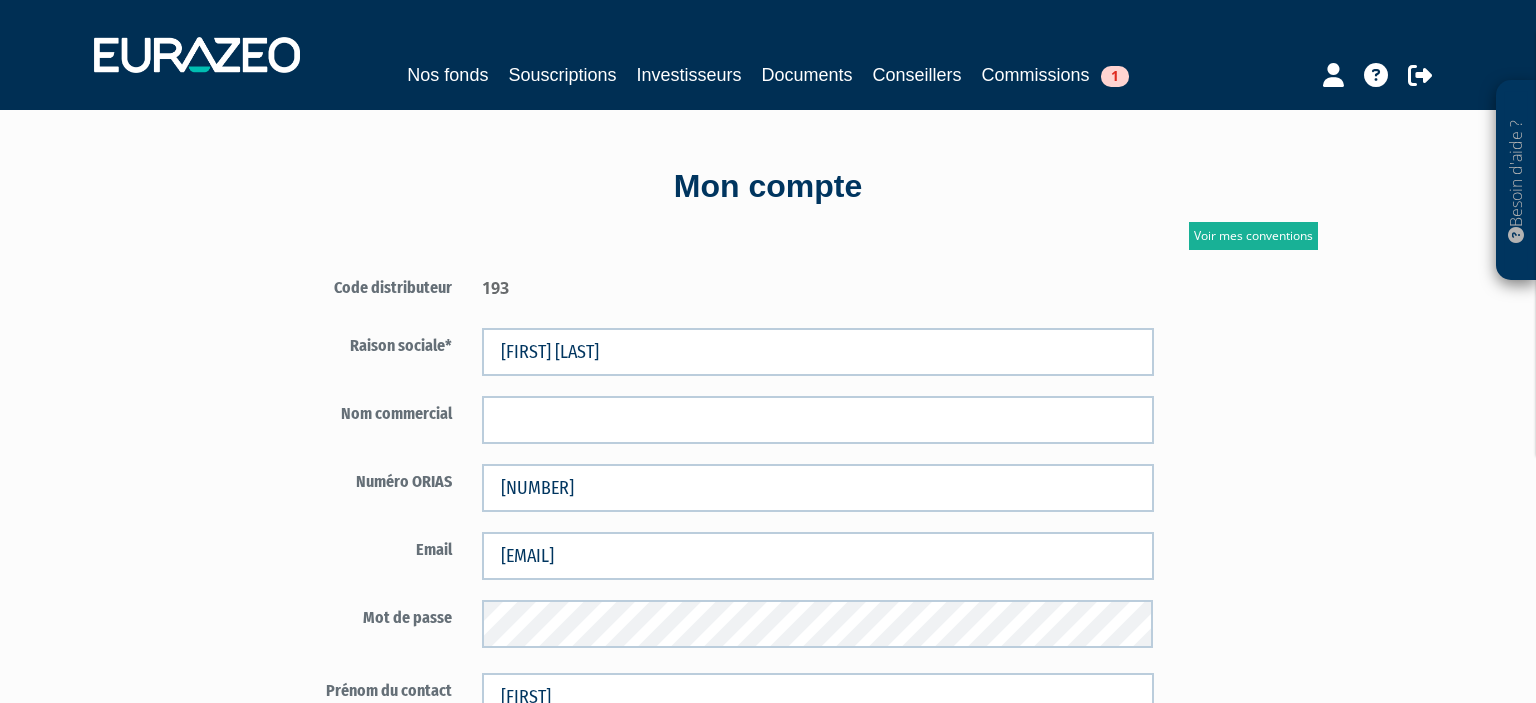 scroll, scrollTop: 0, scrollLeft: 0, axis: both 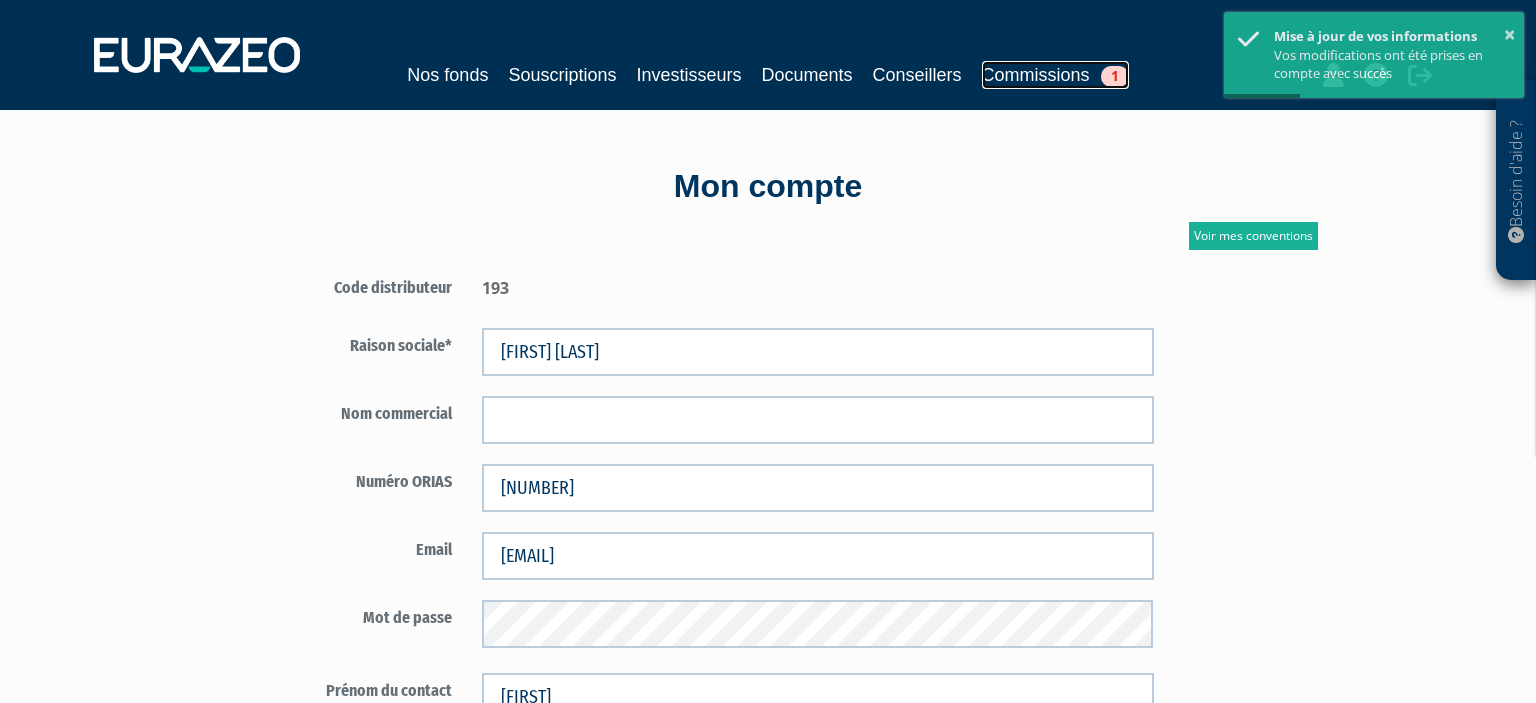 click on "1" at bounding box center (1115, 76) 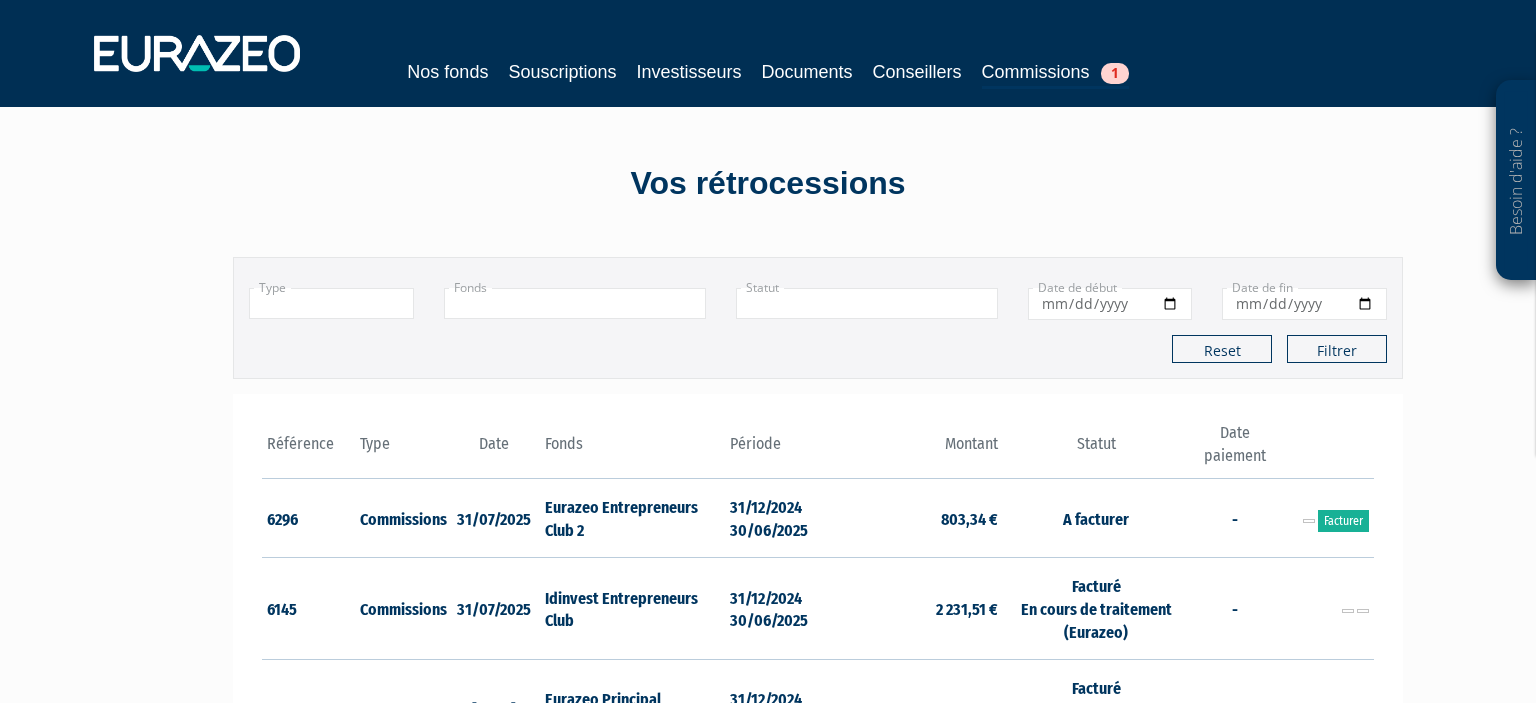 scroll, scrollTop: 0, scrollLeft: 0, axis: both 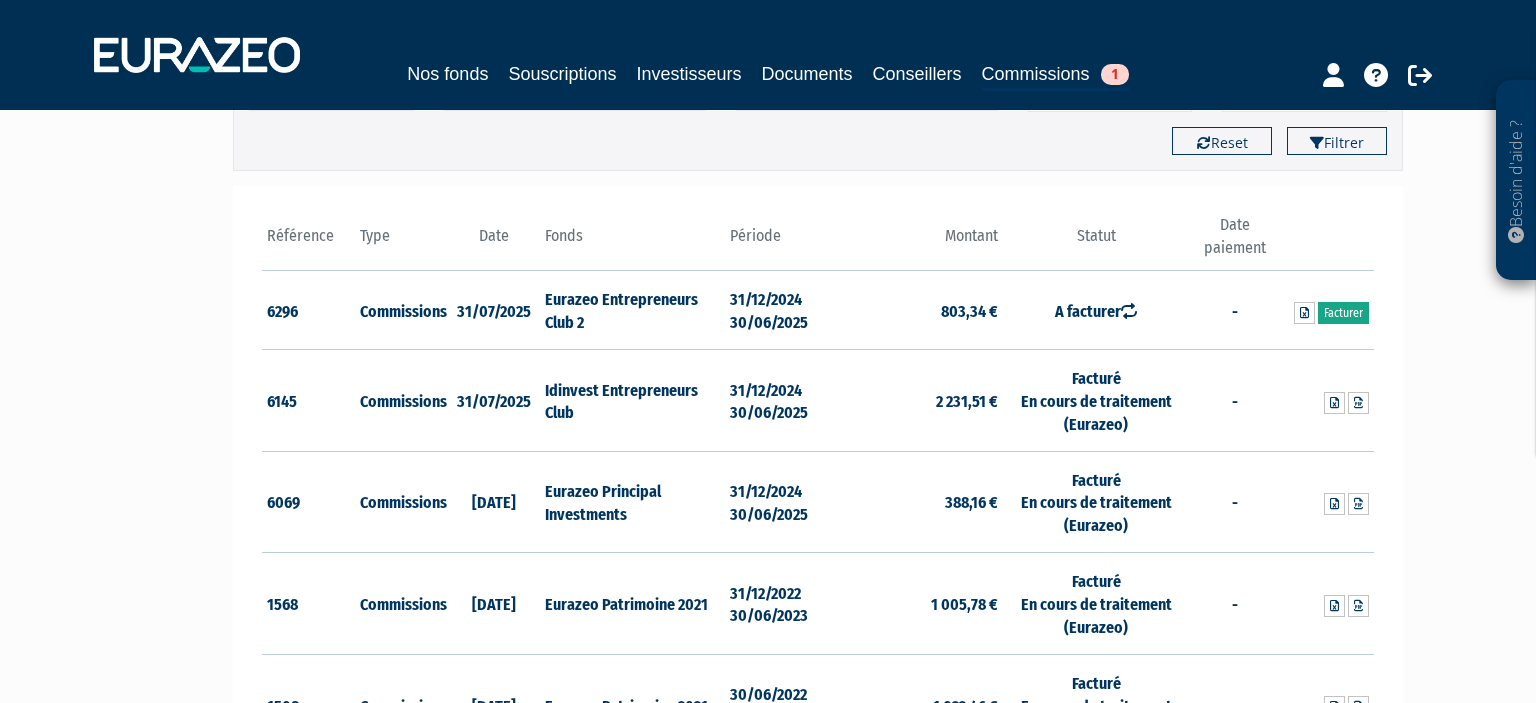 click on "Facturer" at bounding box center [1343, 313] 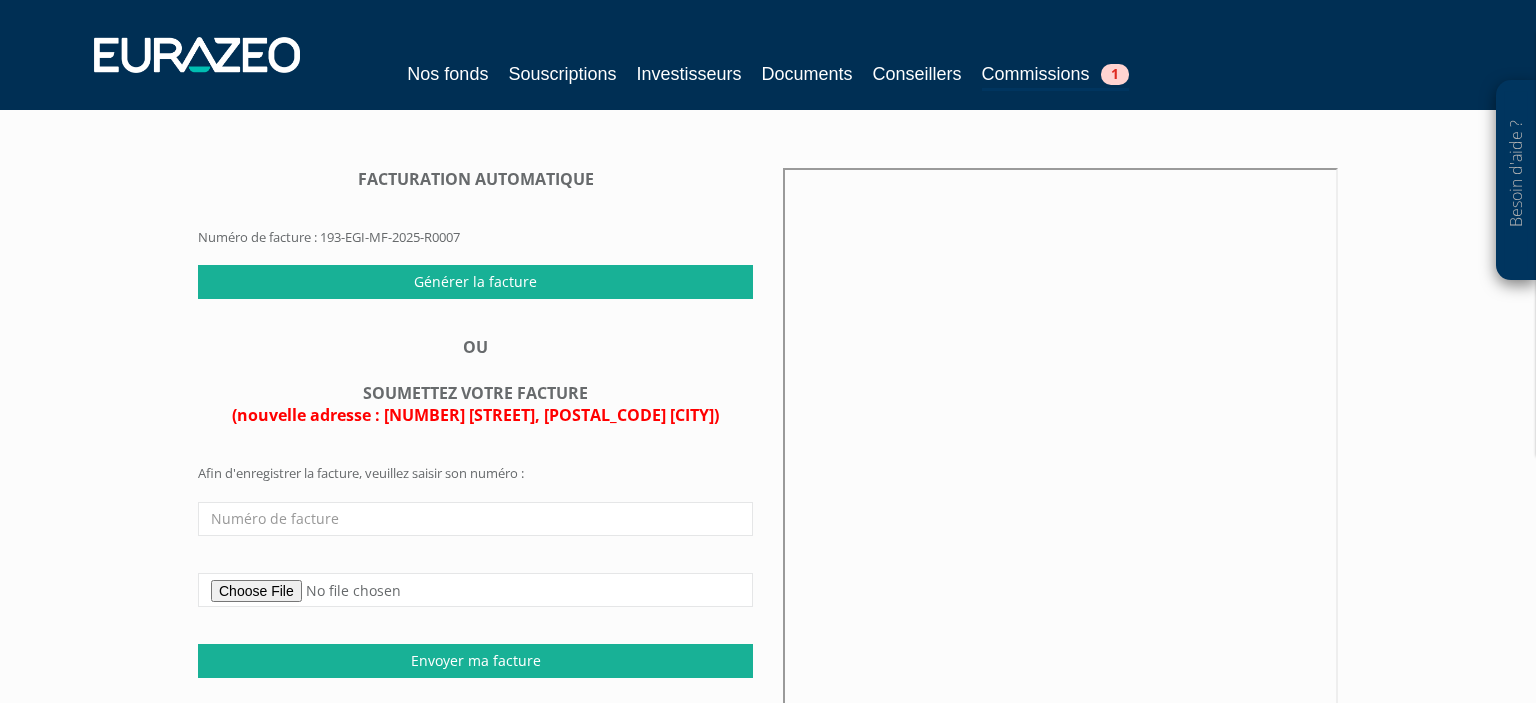 scroll, scrollTop: 105, scrollLeft: 0, axis: vertical 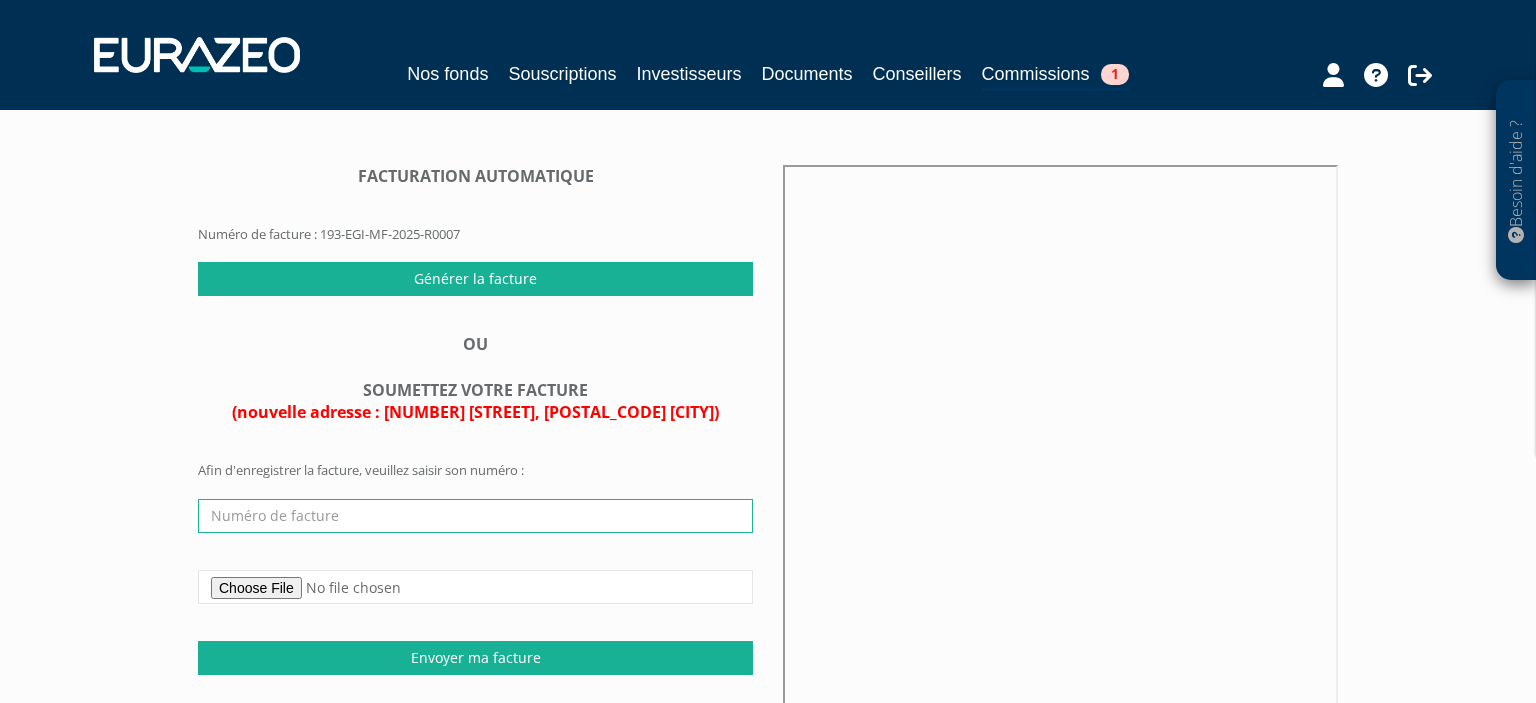 click at bounding box center (475, 516) 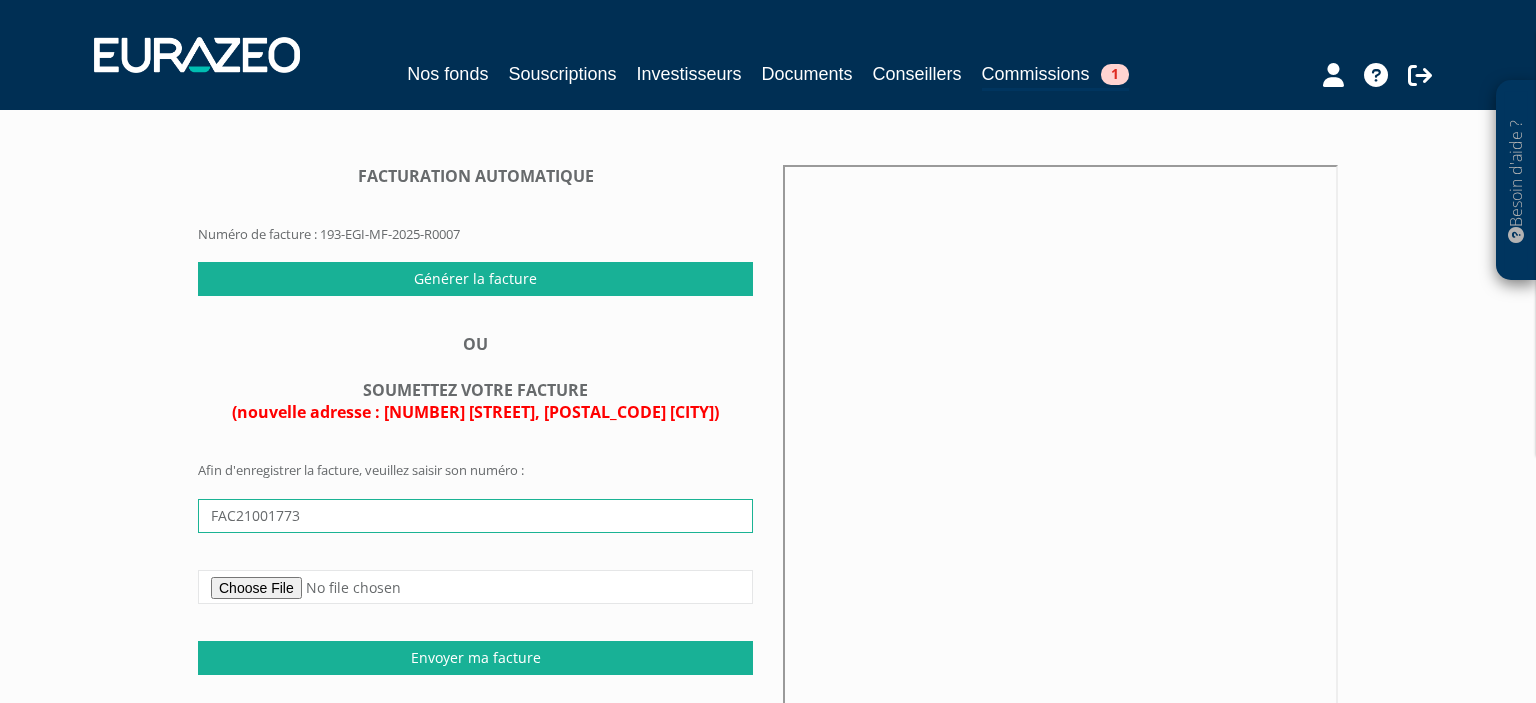 type on "FAC21001773" 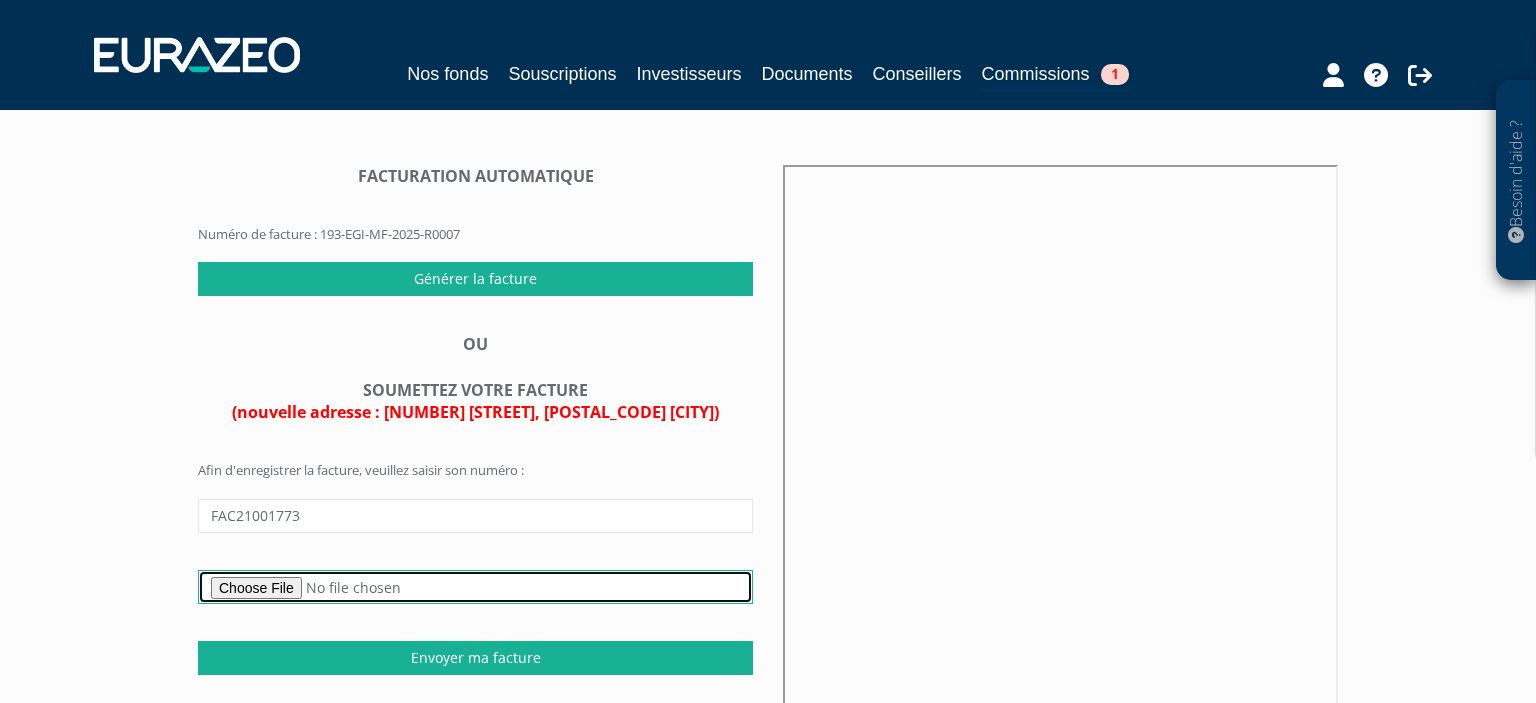 click at bounding box center (475, 587) 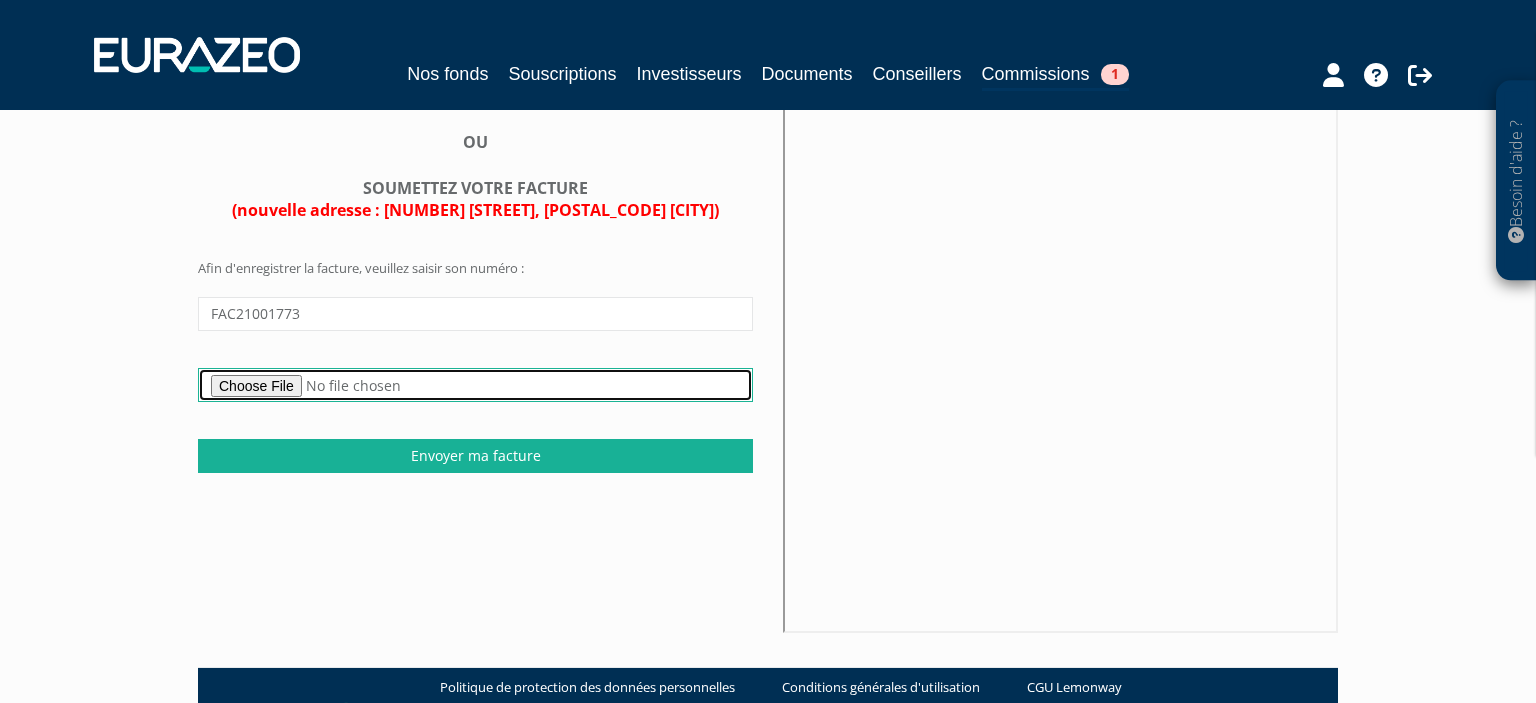 scroll, scrollTop: 316, scrollLeft: 0, axis: vertical 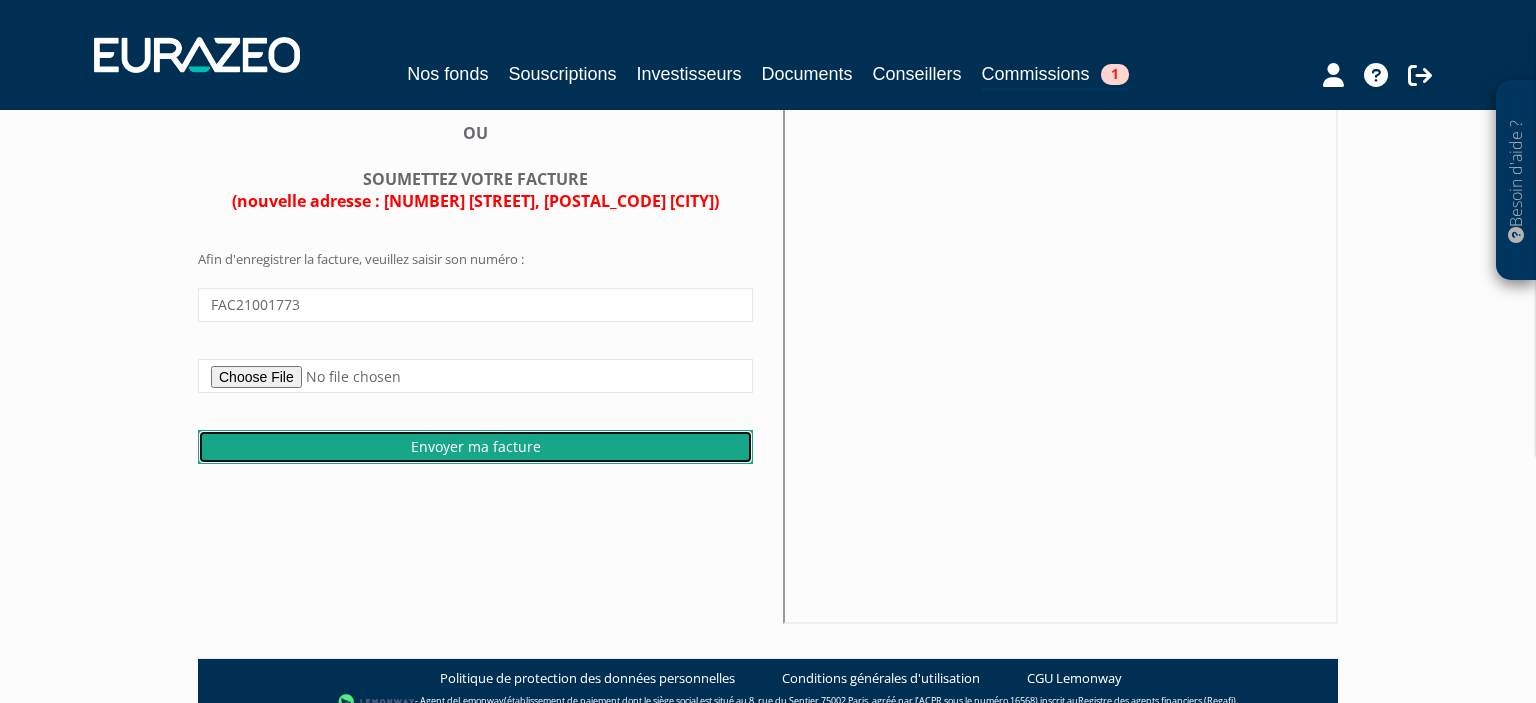 click on "Envoyer ma facture" at bounding box center (475, 447) 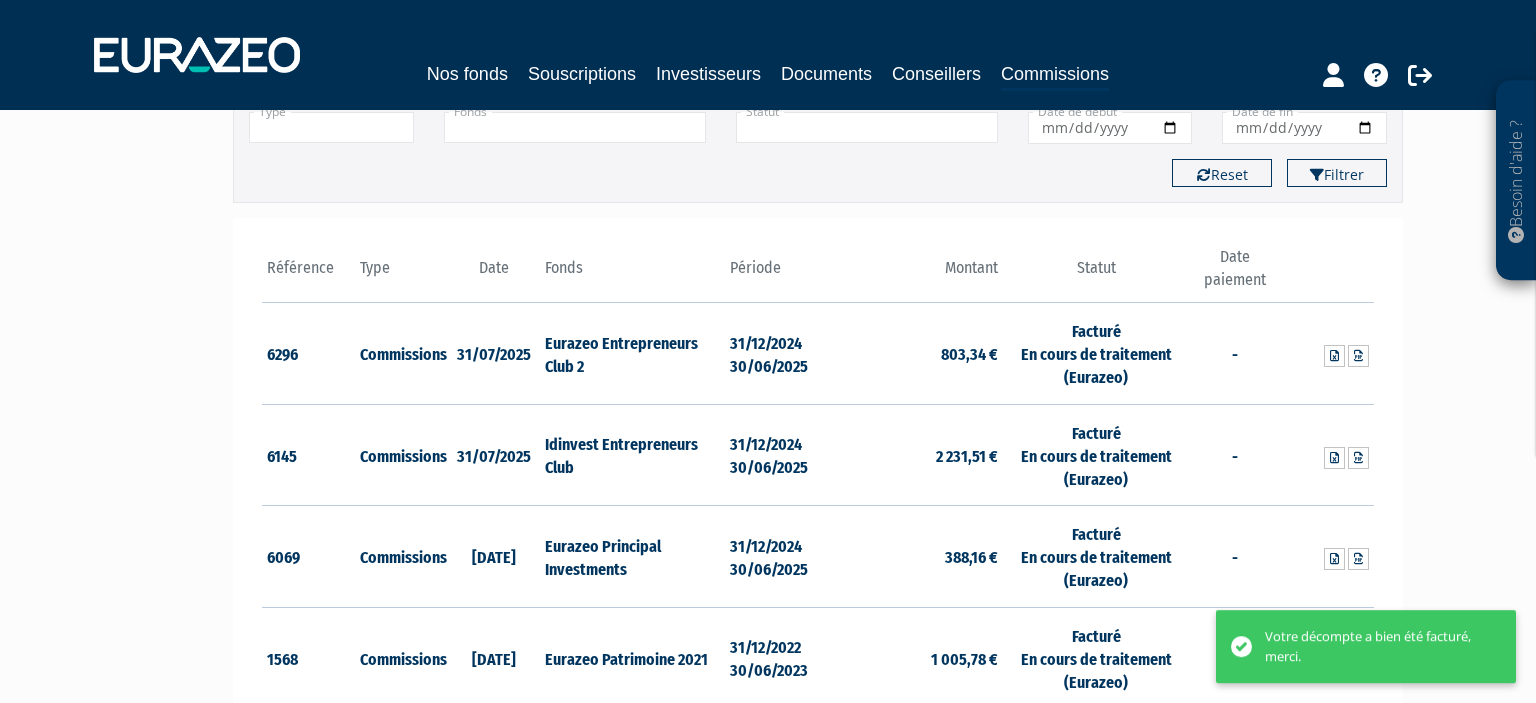 scroll, scrollTop: 211, scrollLeft: 0, axis: vertical 